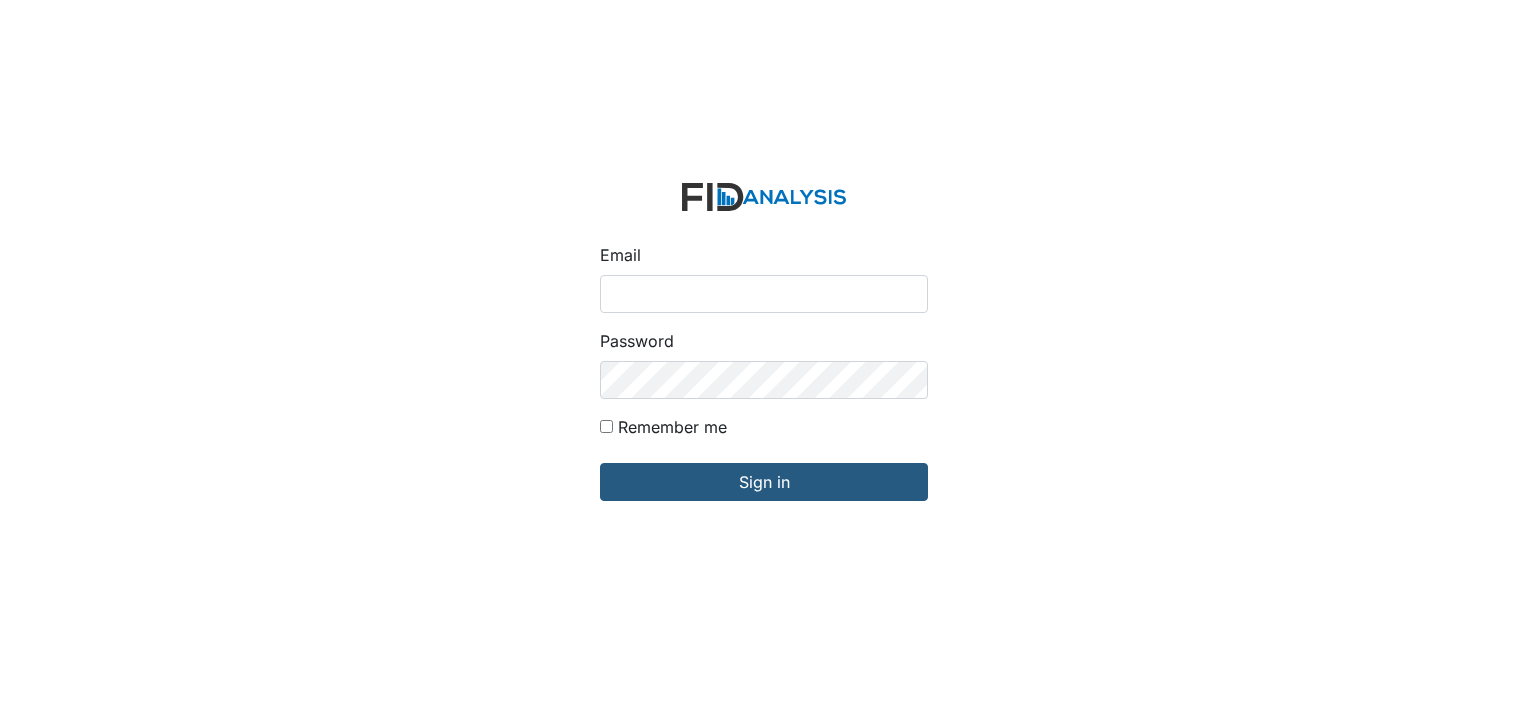 scroll, scrollTop: 0, scrollLeft: 0, axis: both 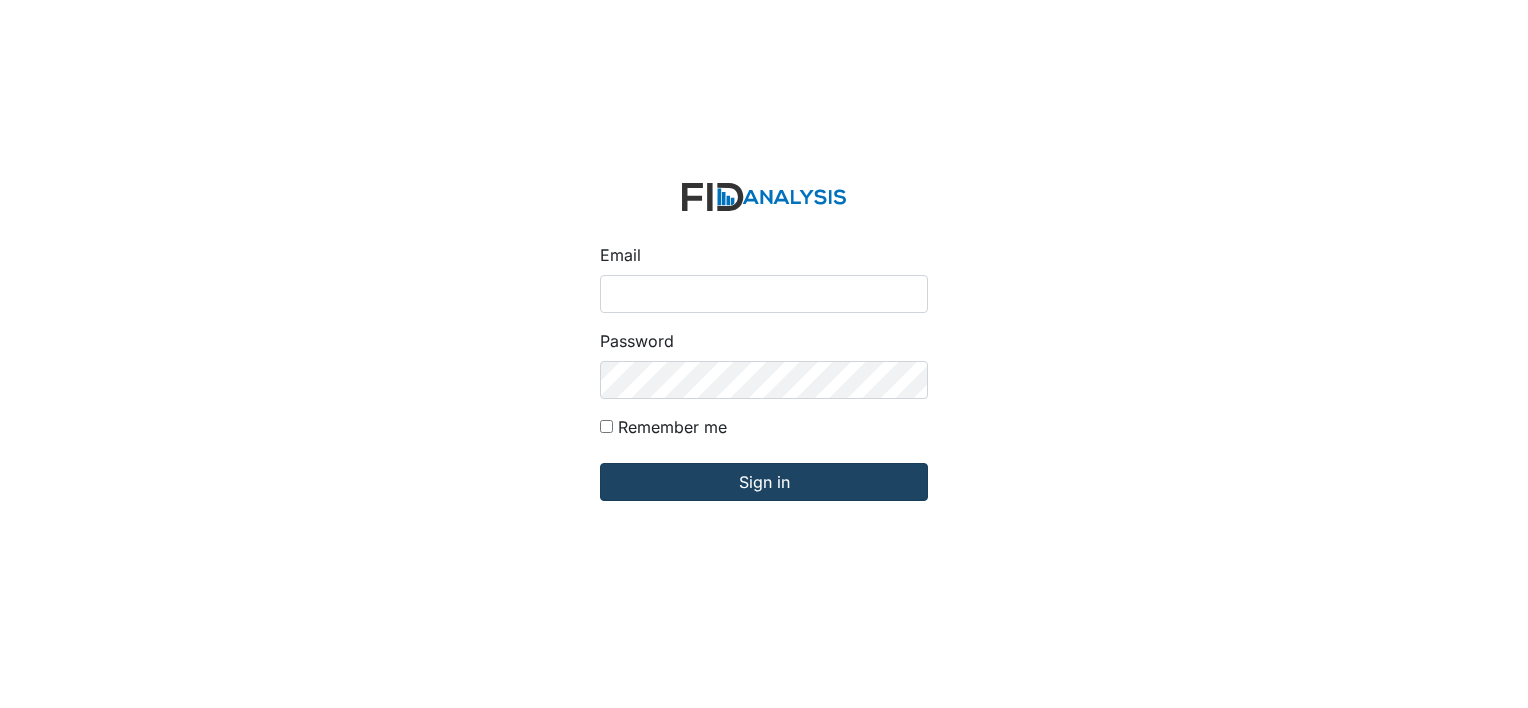 type on "[USERNAME]@example.com" 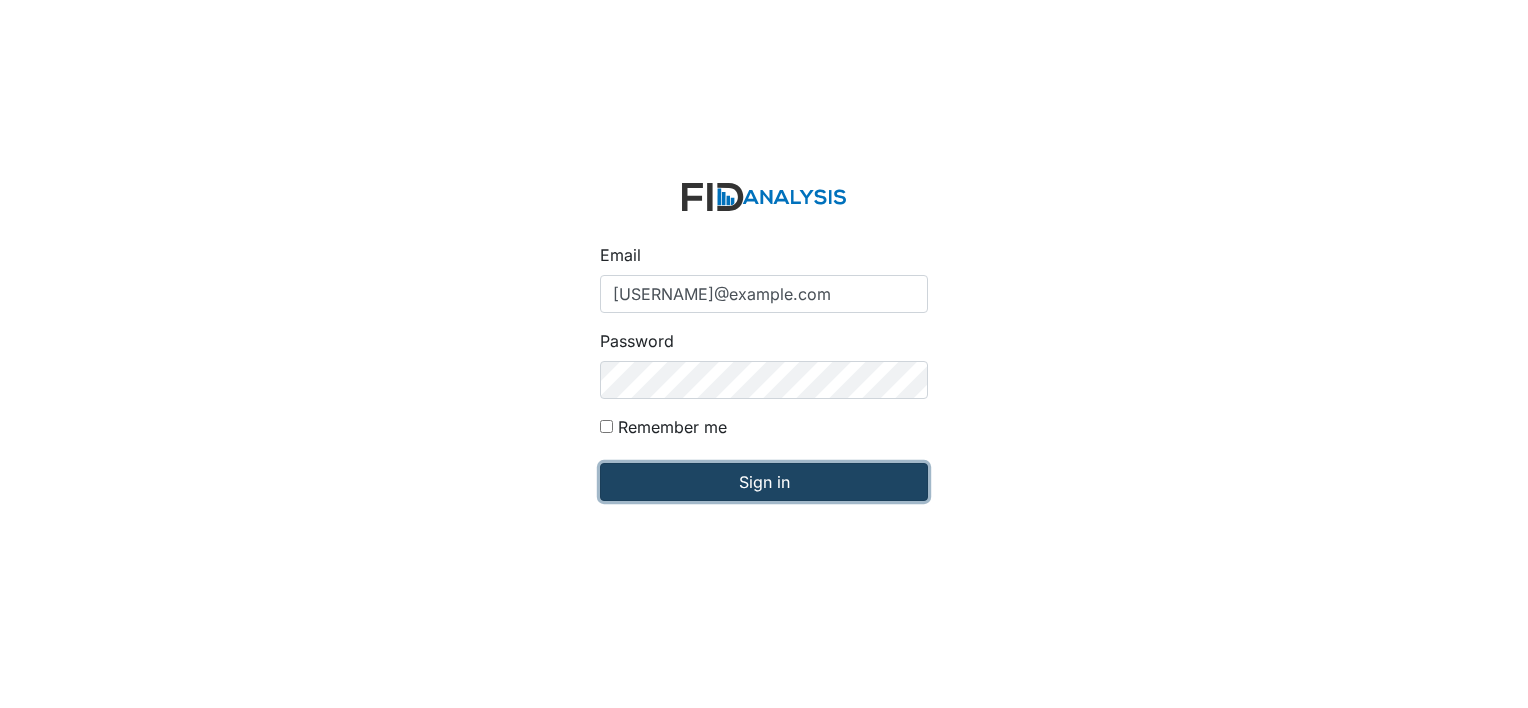 click on "Sign in" at bounding box center [764, 482] 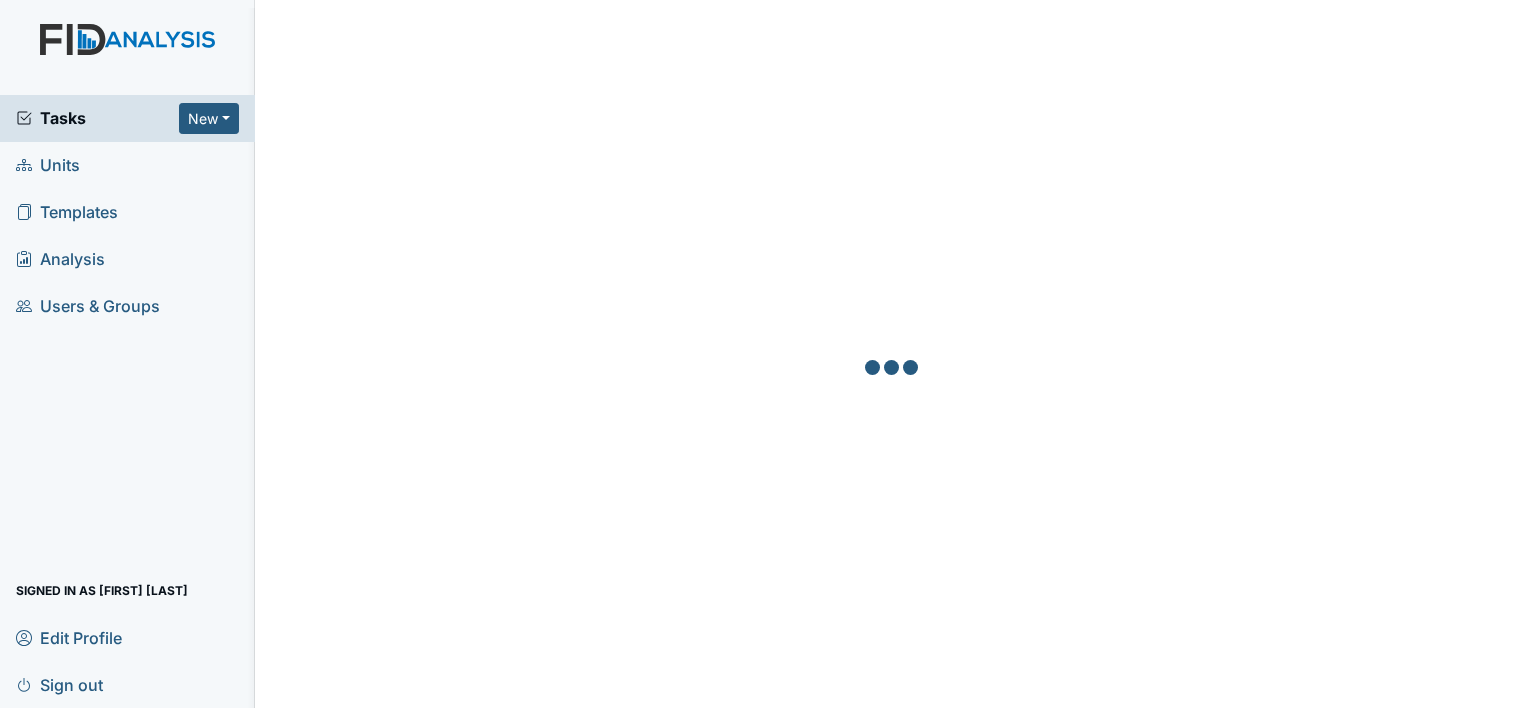 scroll, scrollTop: 0, scrollLeft: 0, axis: both 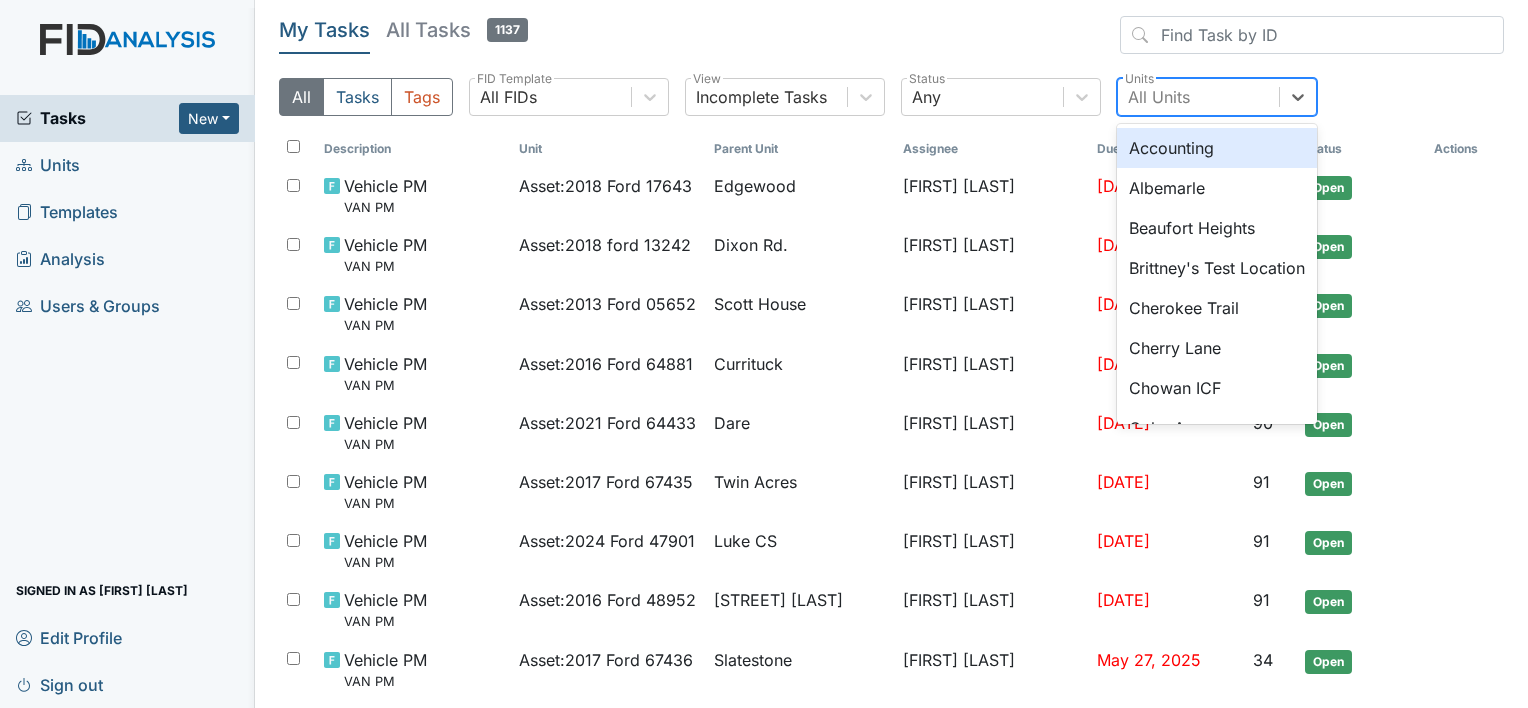 click on "All Units" at bounding box center (1198, 97) 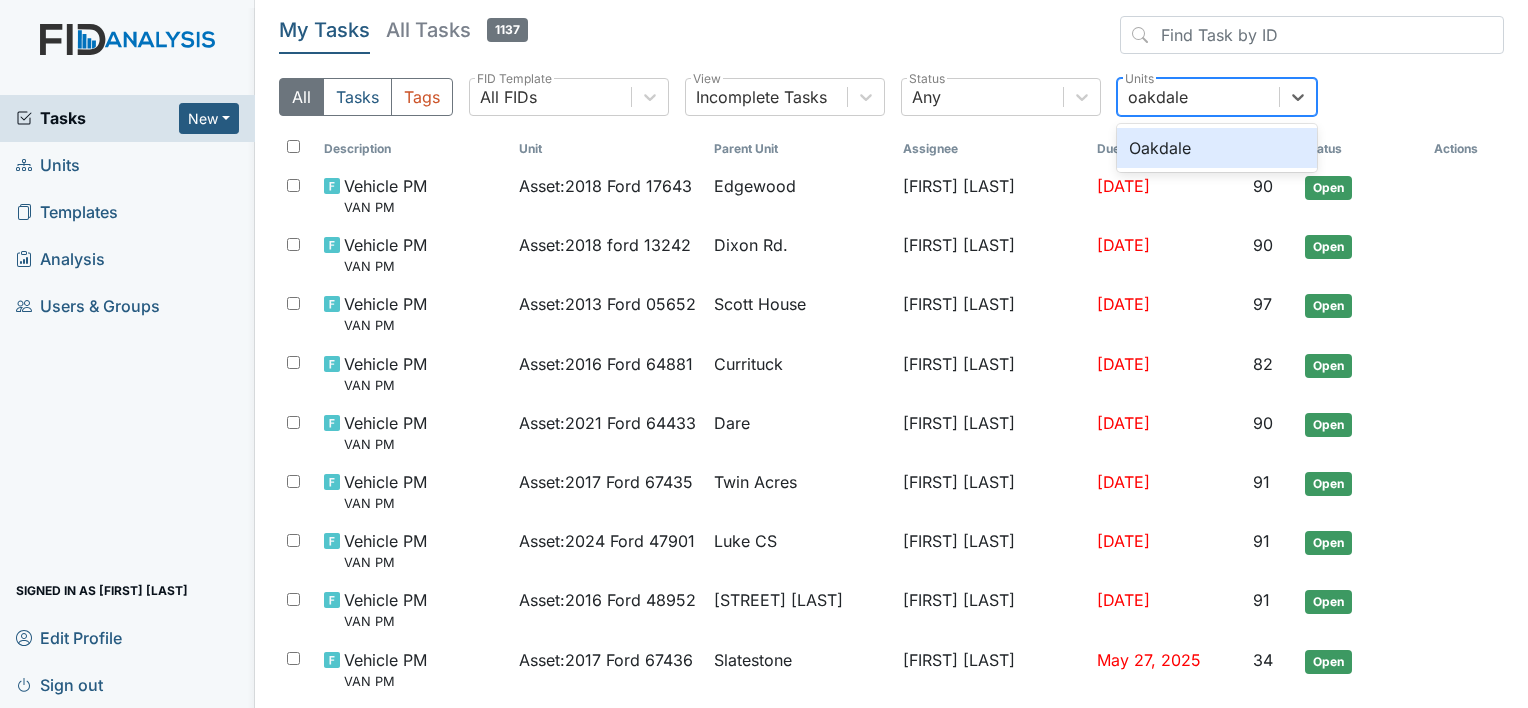 click on "Oakdale" at bounding box center (1217, 148) 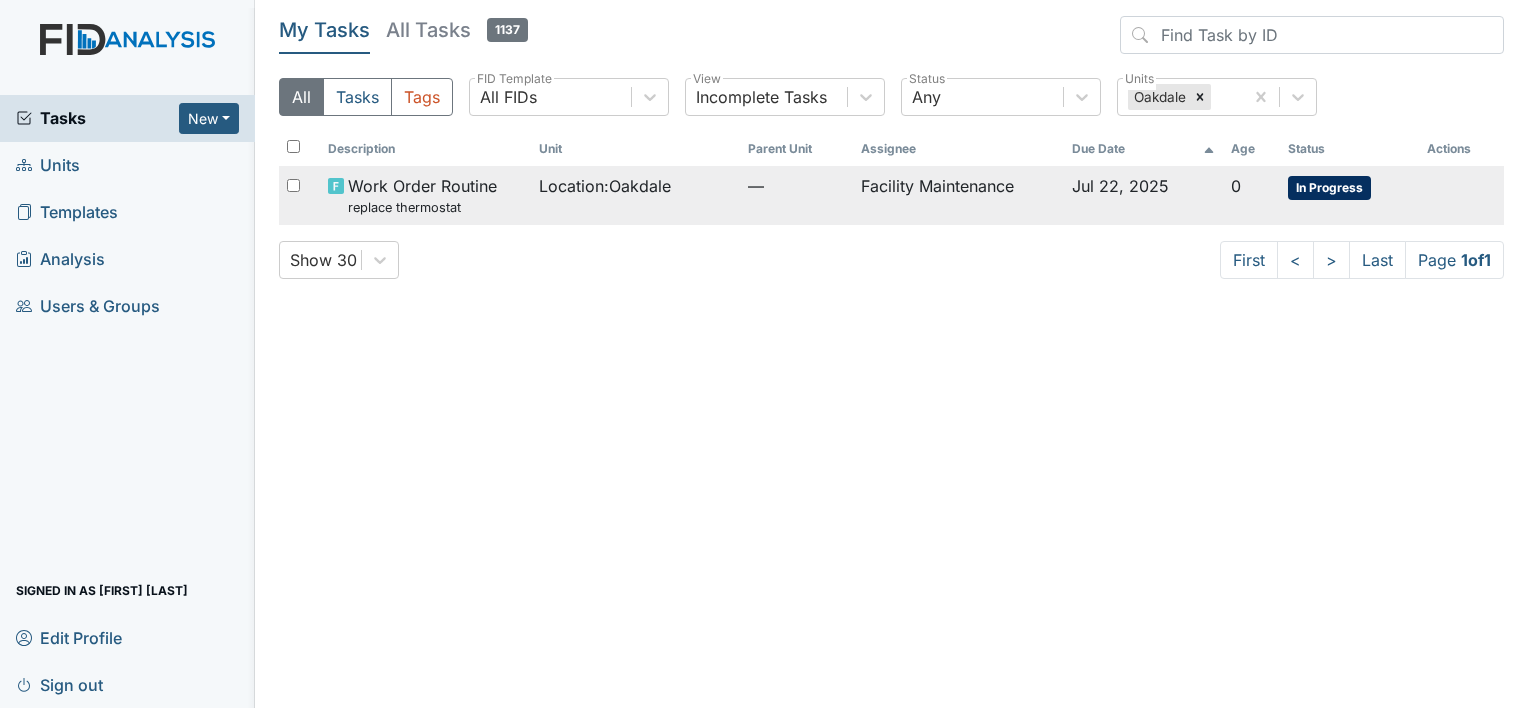 click on "Facility Maintenance" at bounding box center (959, 195) 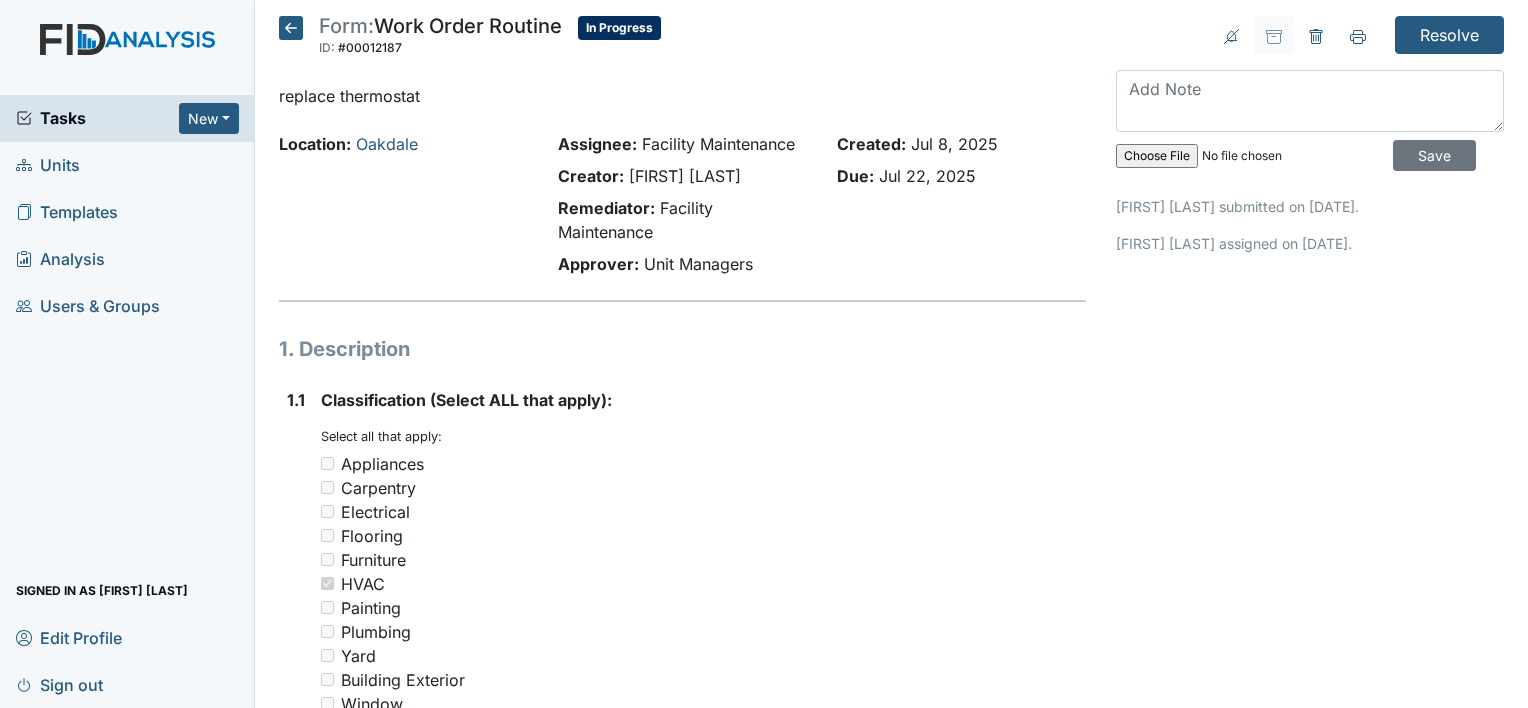 scroll, scrollTop: 0, scrollLeft: 0, axis: both 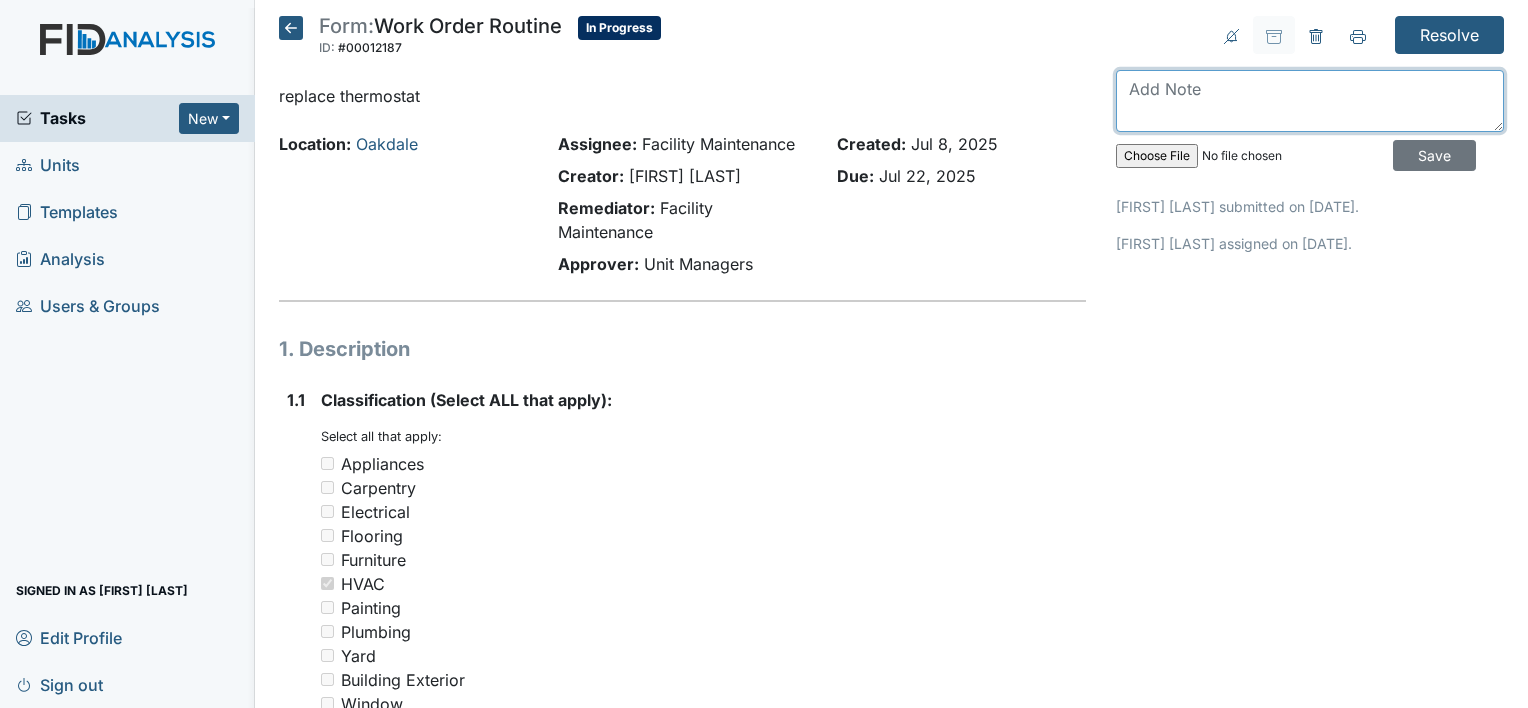 click at bounding box center [1310, 101] 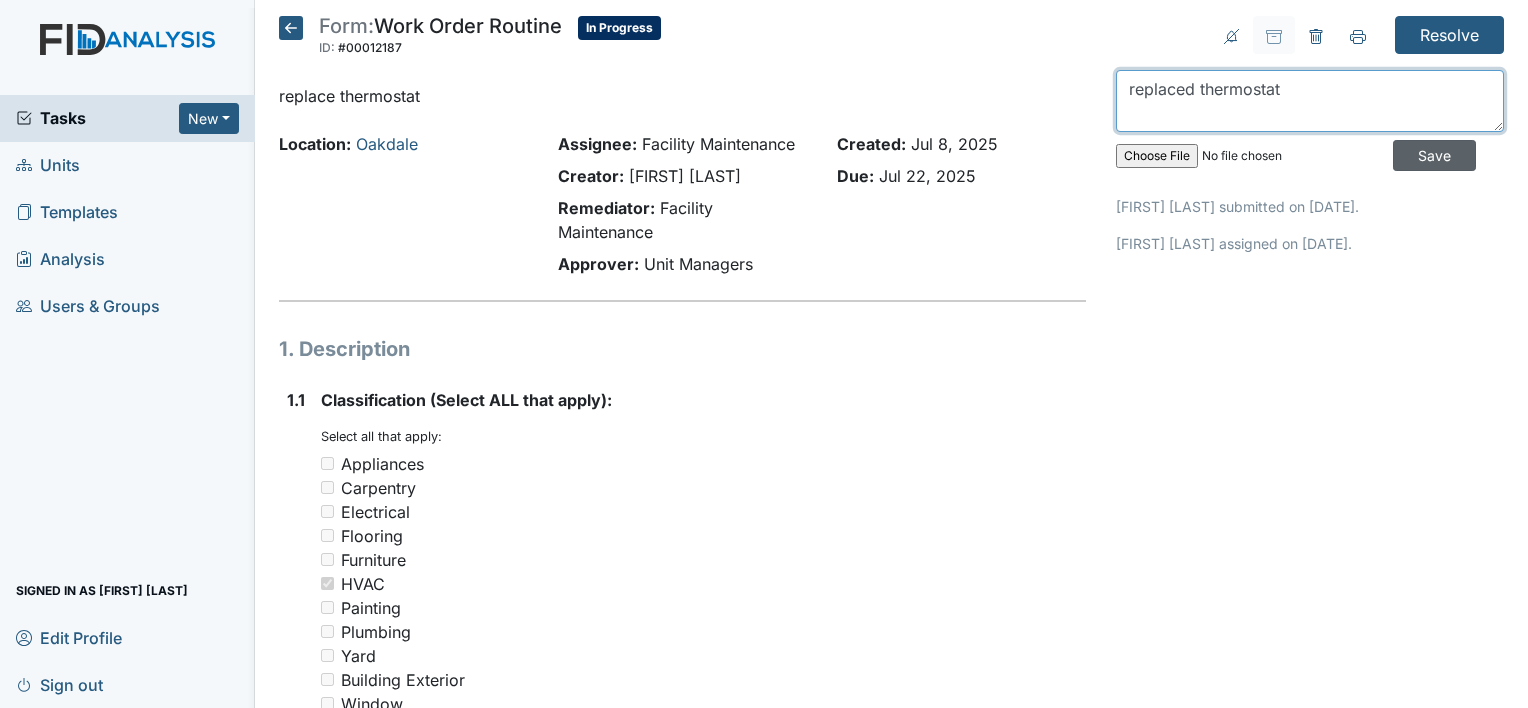 type on "replaced thermostat" 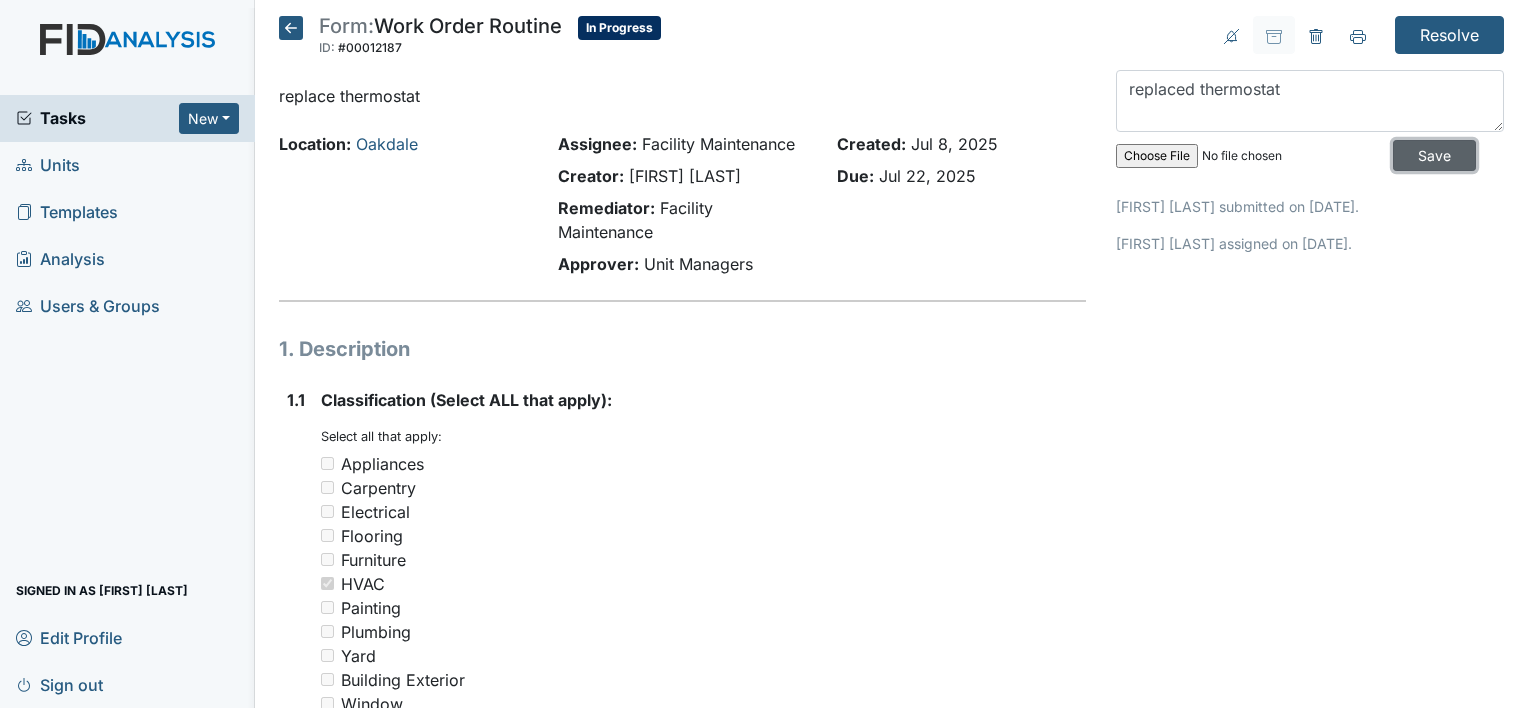 click on "Save" at bounding box center (1434, 155) 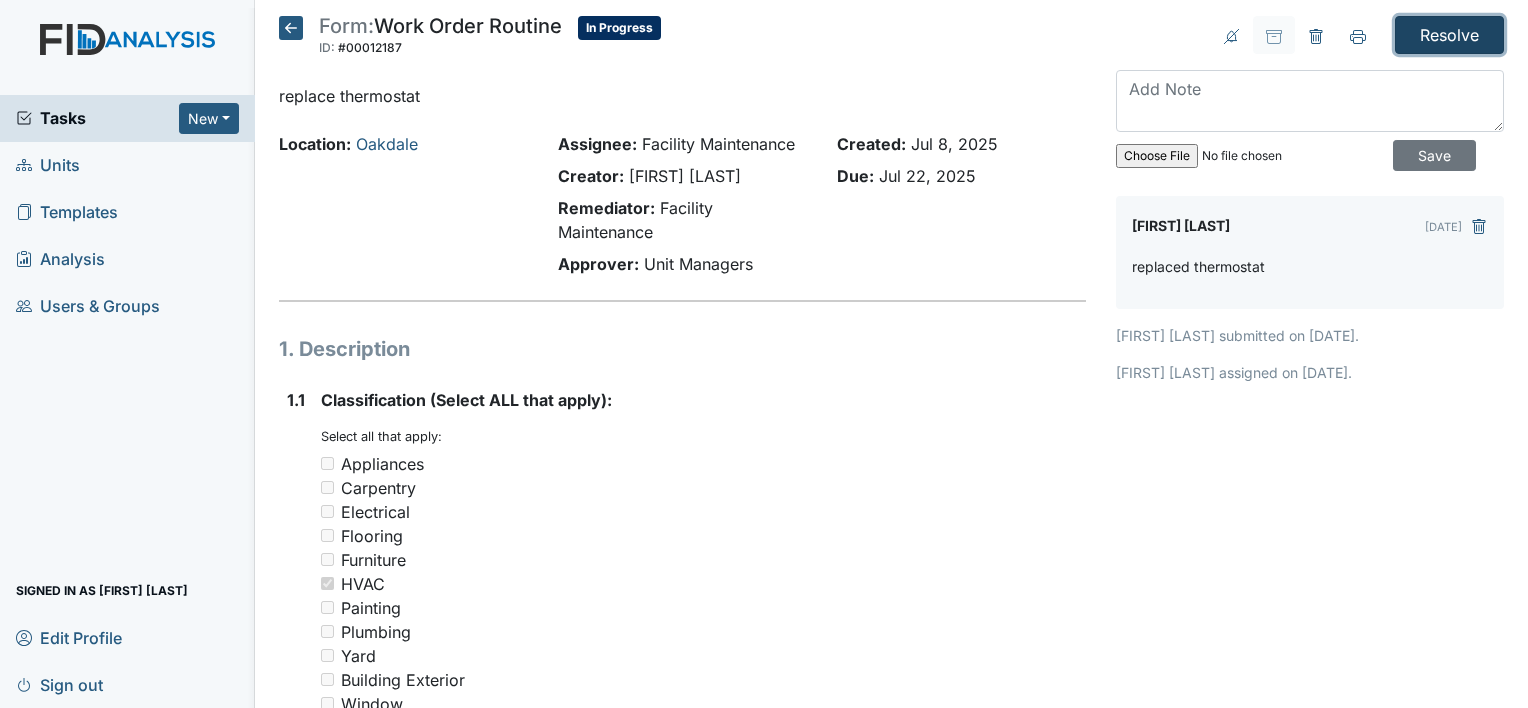 click on "Resolve" at bounding box center (1449, 35) 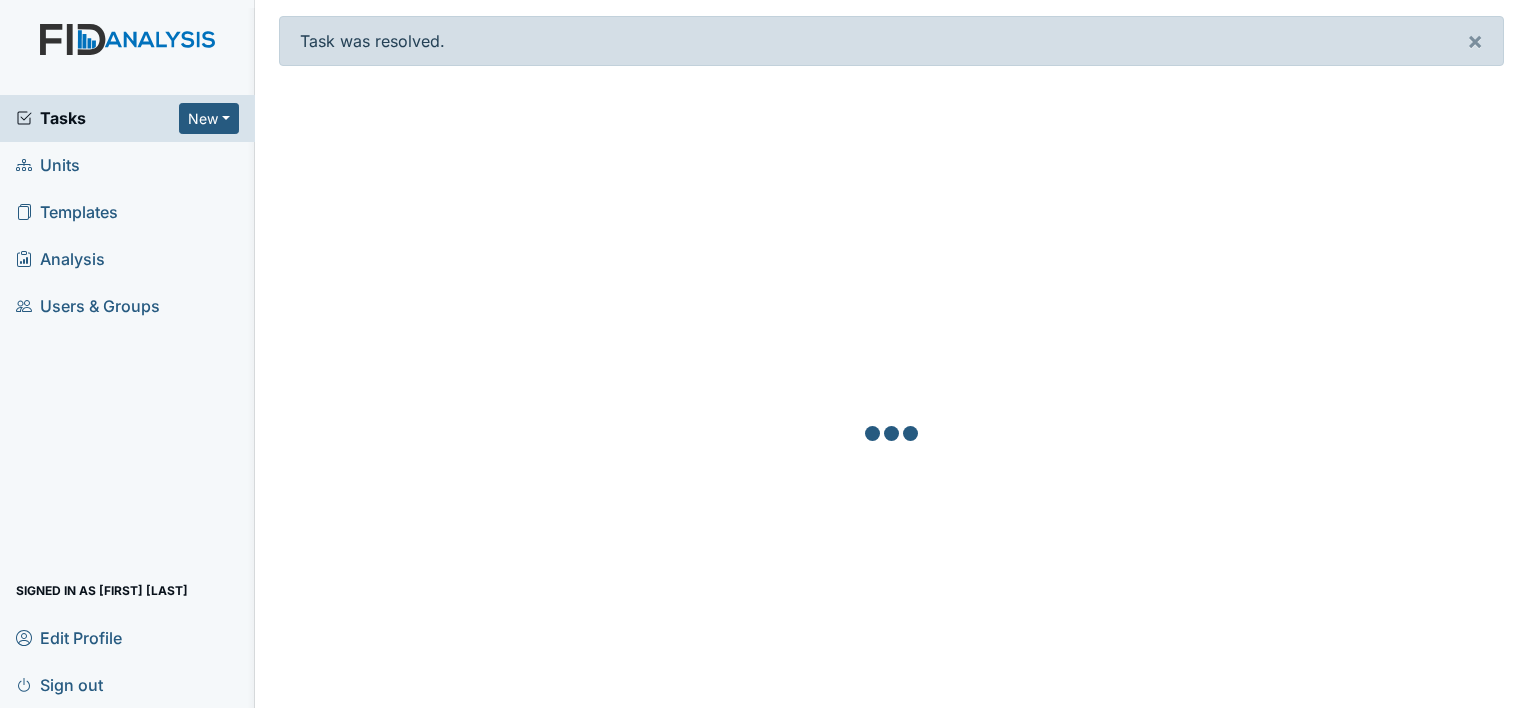 scroll, scrollTop: 0, scrollLeft: 0, axis: both 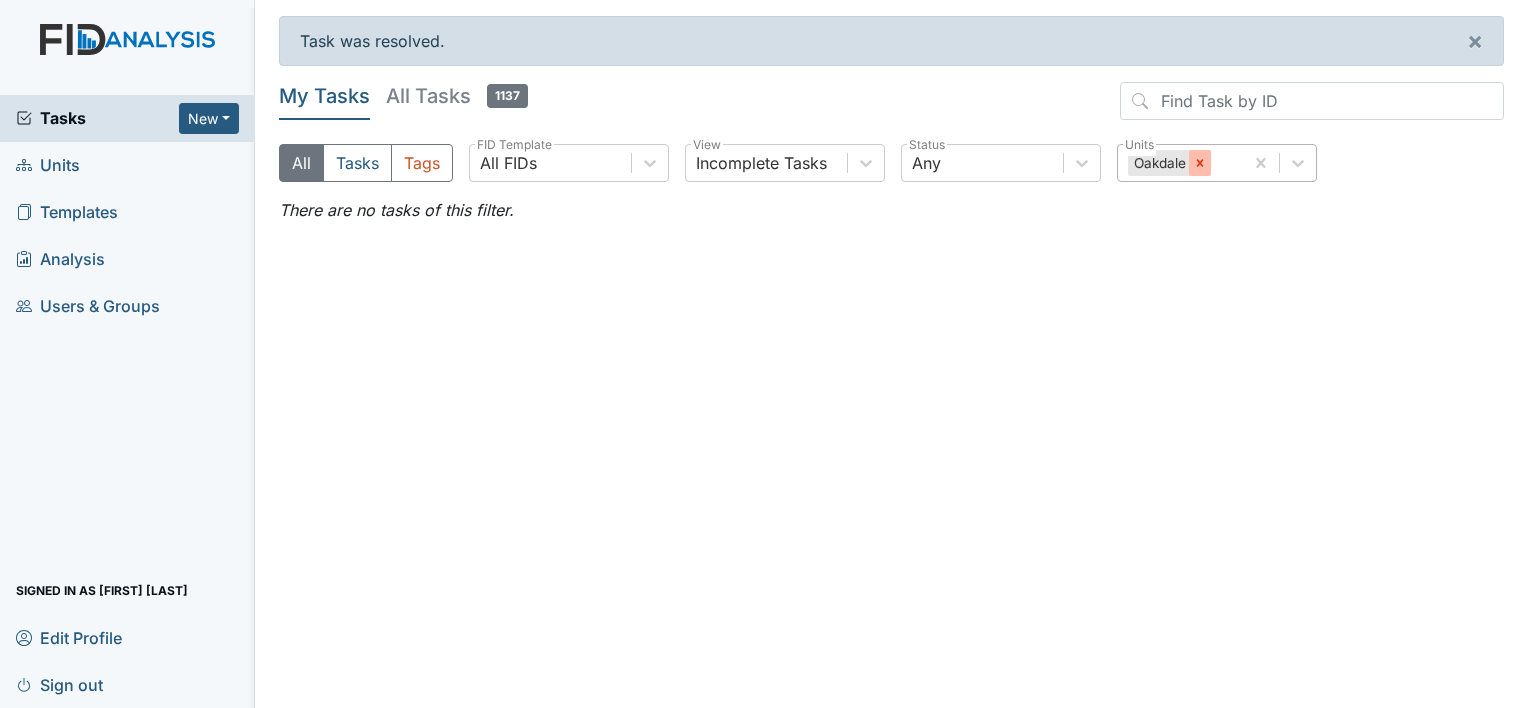 click at bounding box center (1200, 163) 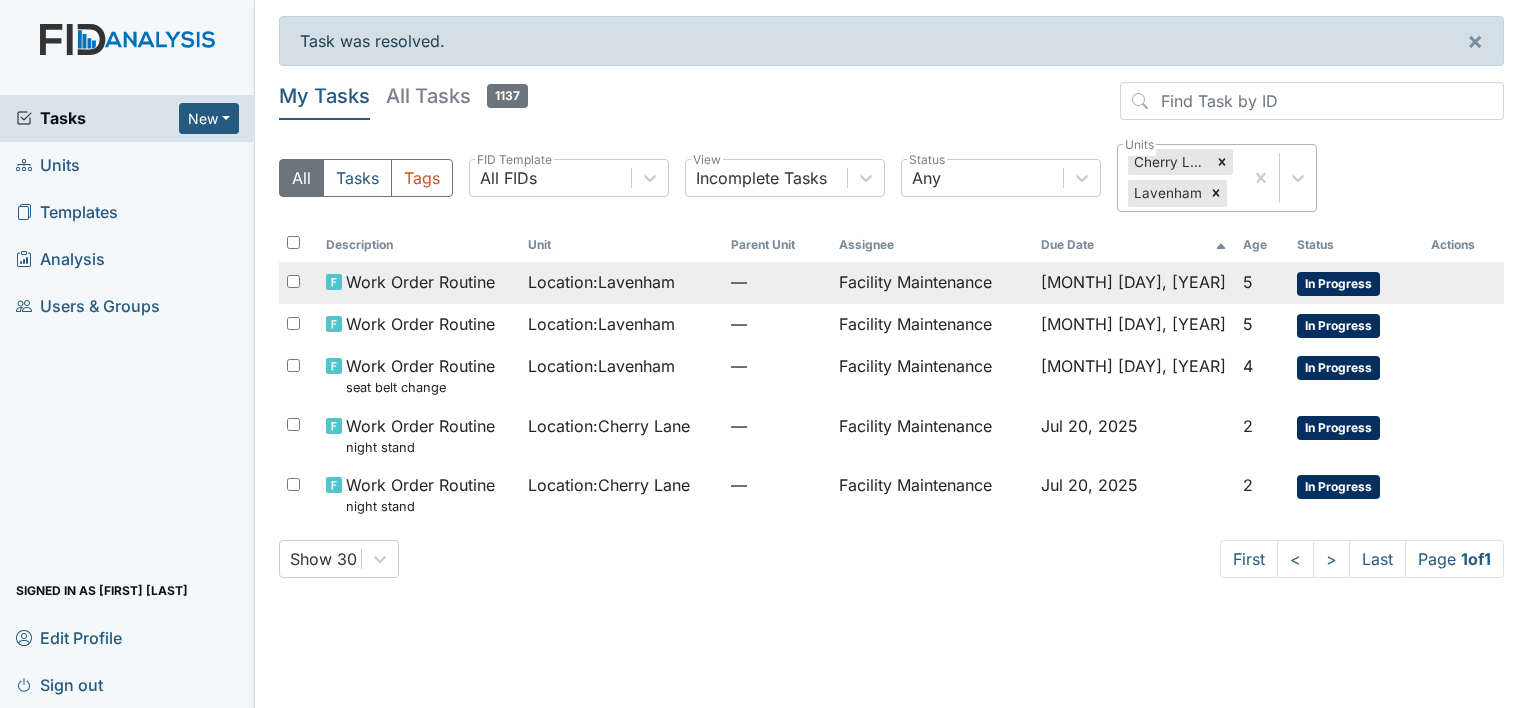click on "Facility Maintenance" at bounding box center (932, 283) 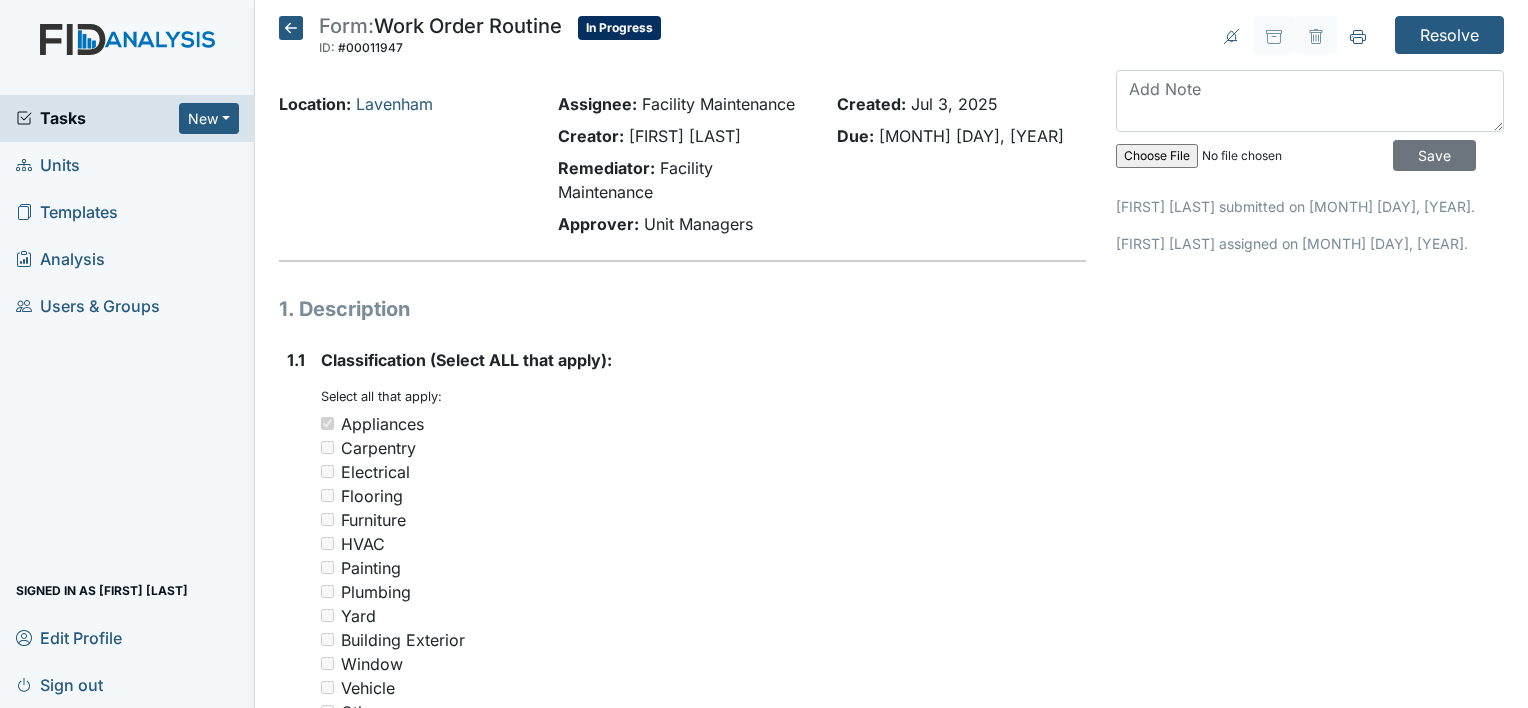 scroll, scrollTop: 0, scrollLeft: 0, axis: both 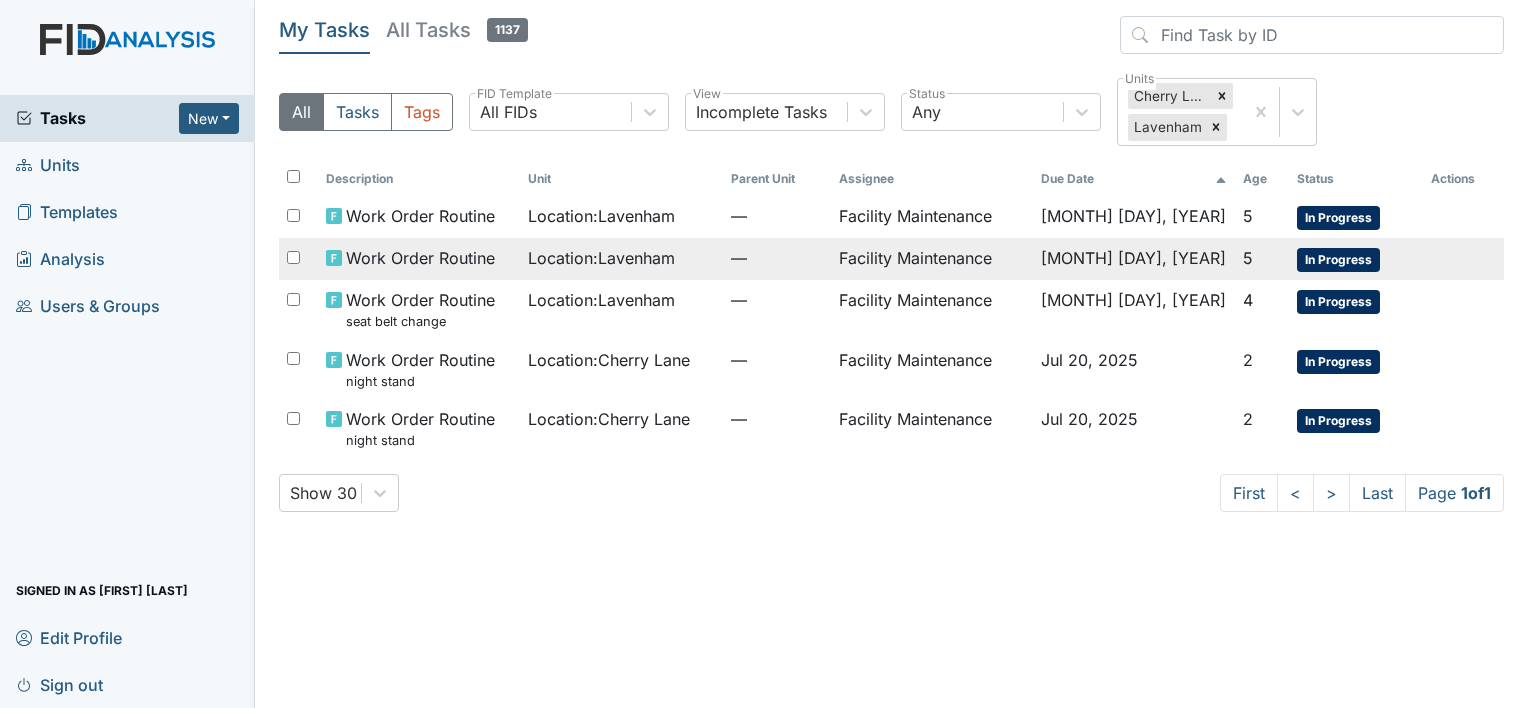 click on "—" at bounding box center [777, 216] 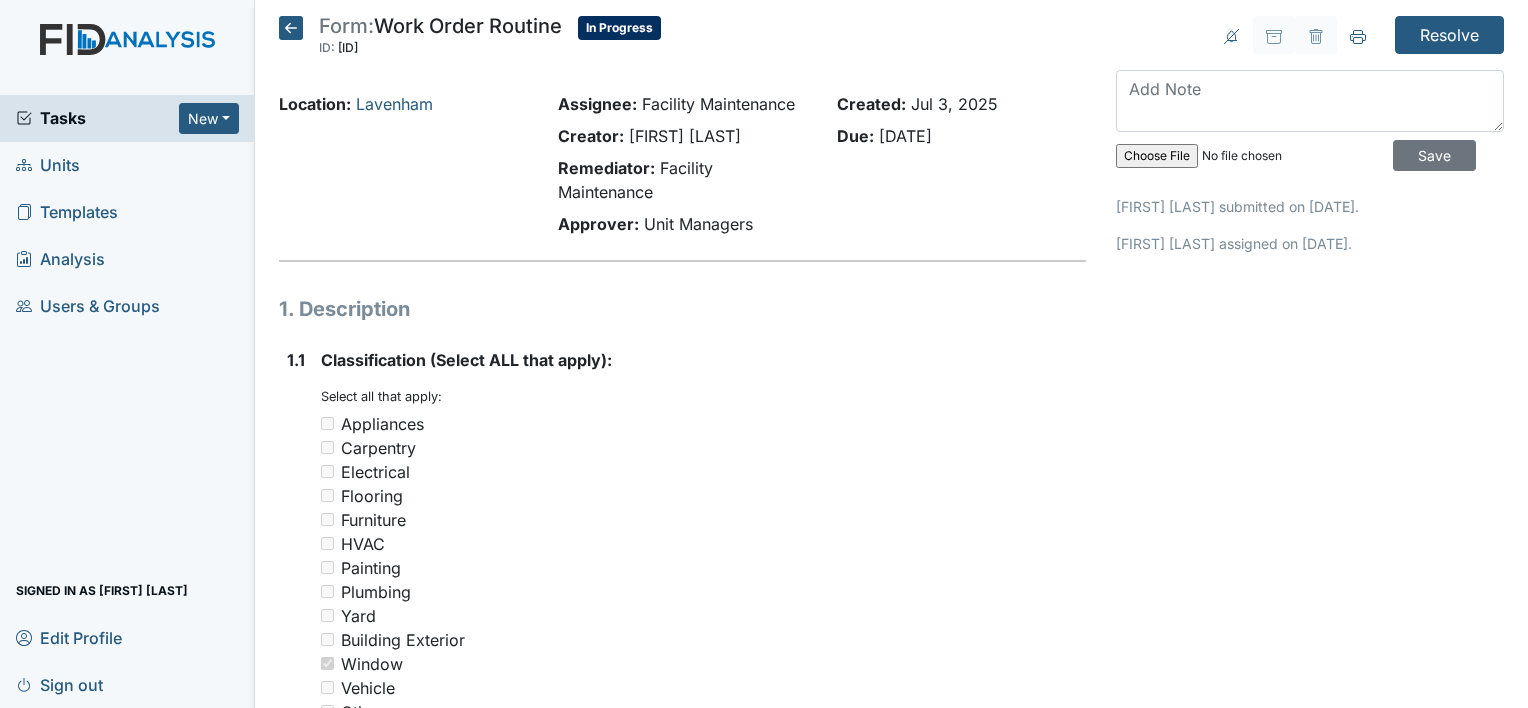 scroll, scrollTop: 0, scrollLeft: 0, axis: both 